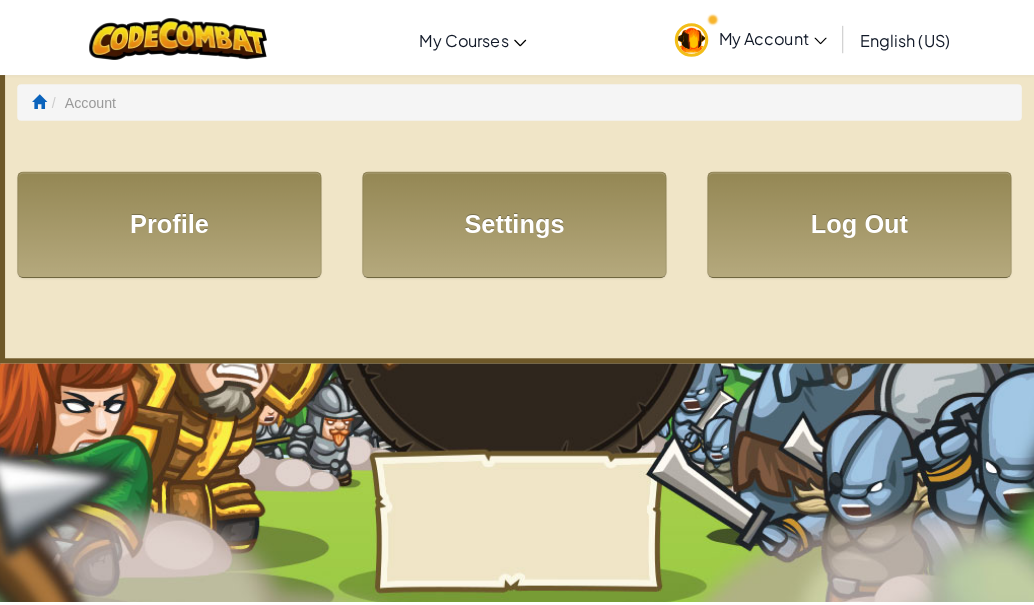 scroll, scrollTop: 0, scrollLeft: 0, axis: both 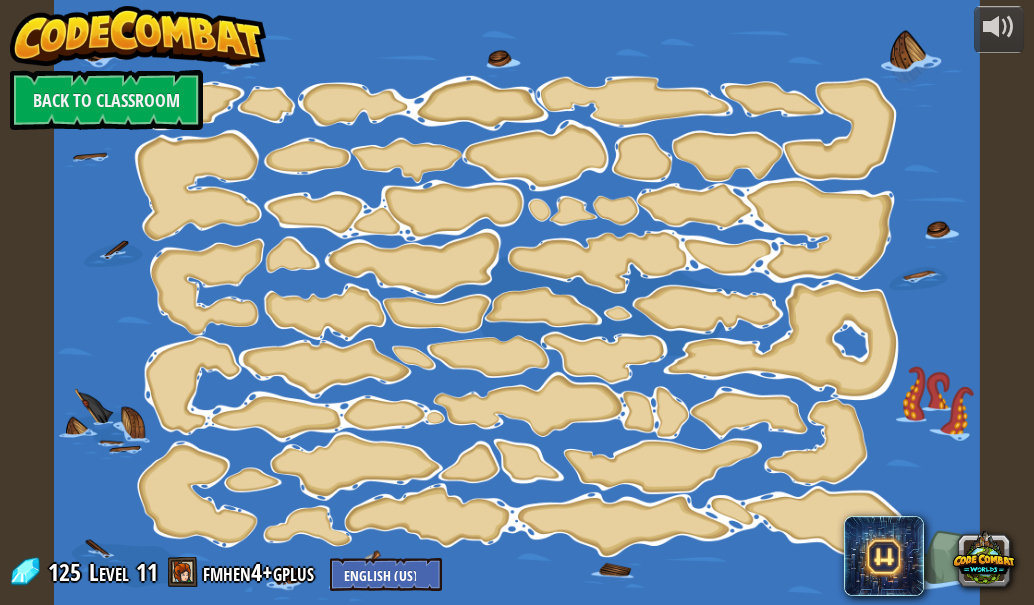 click at bounding box center [517, 302] 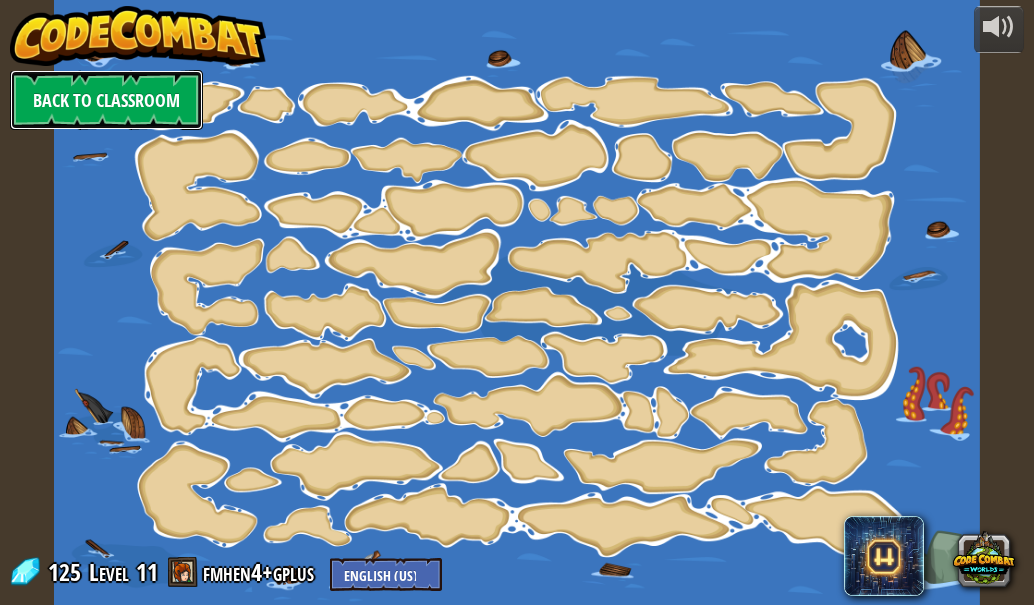 click on "Back to Classroom" at bounding box center [106, 100] 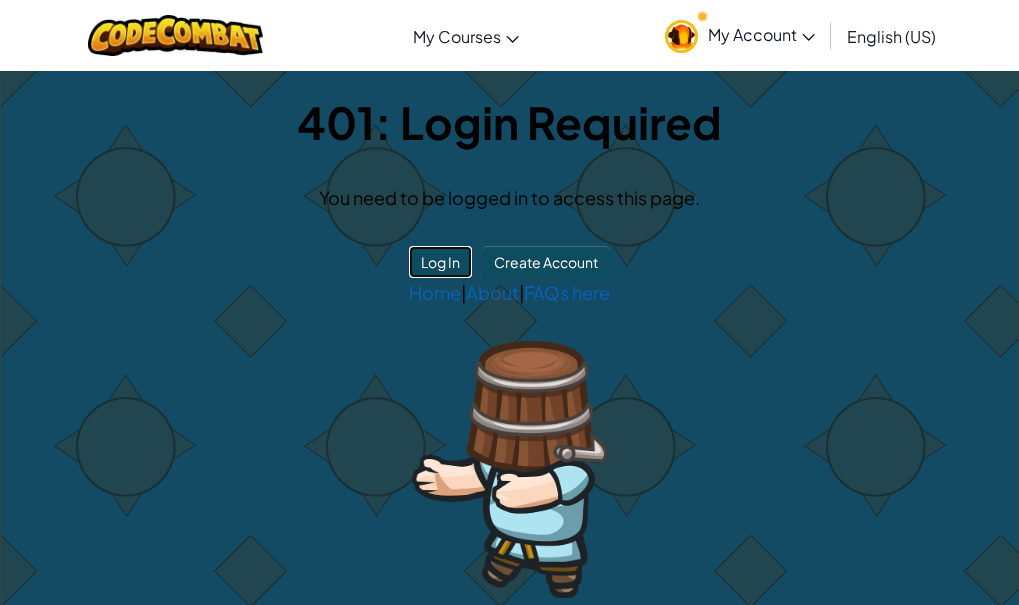 click on "Log In" at bounding box center (440, 262) 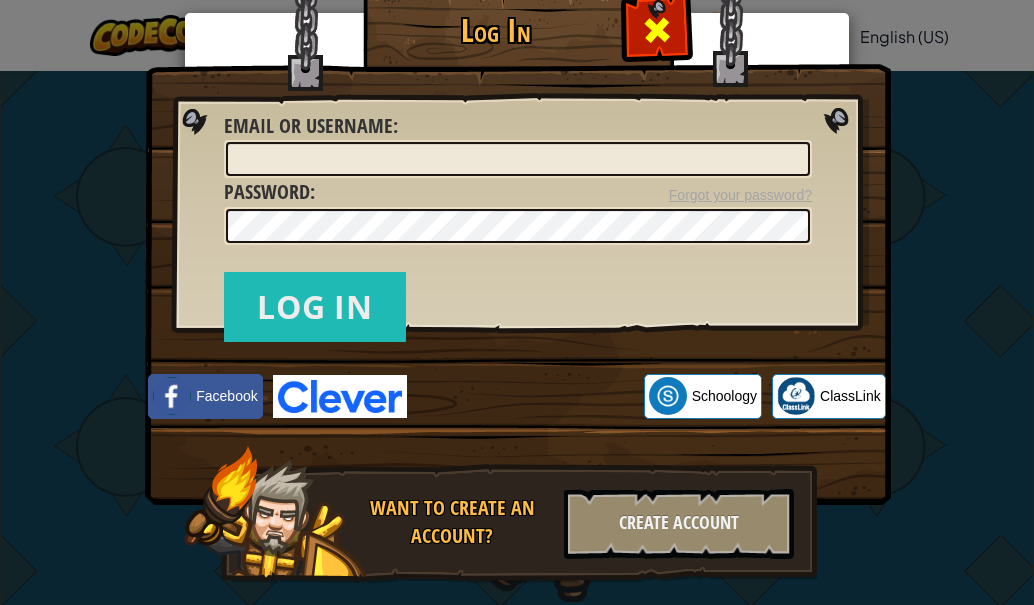 click at bounding box center (657, 30) 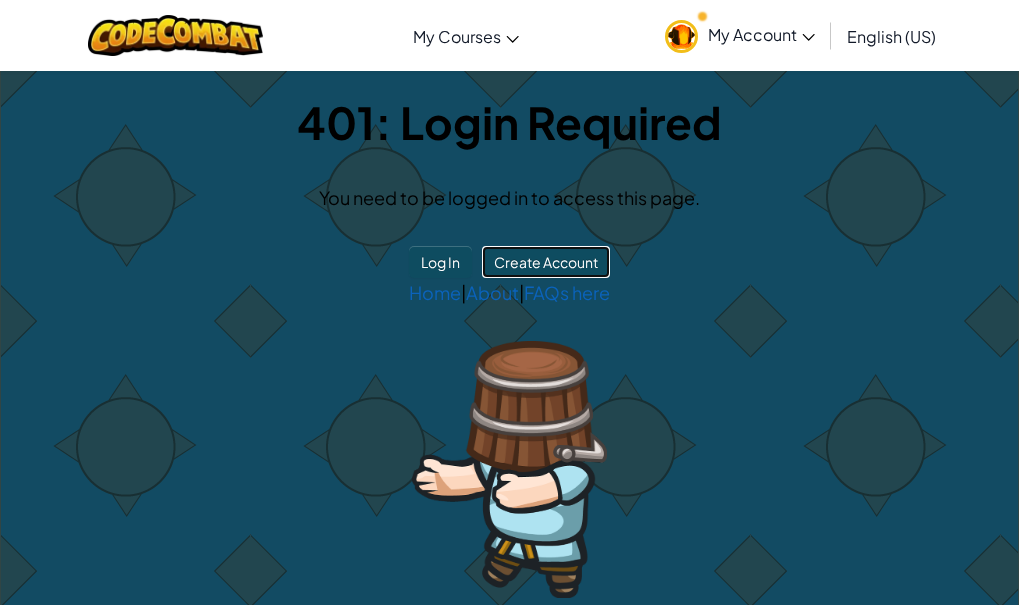 click on "Create Account" at bounding box center [546, 262] 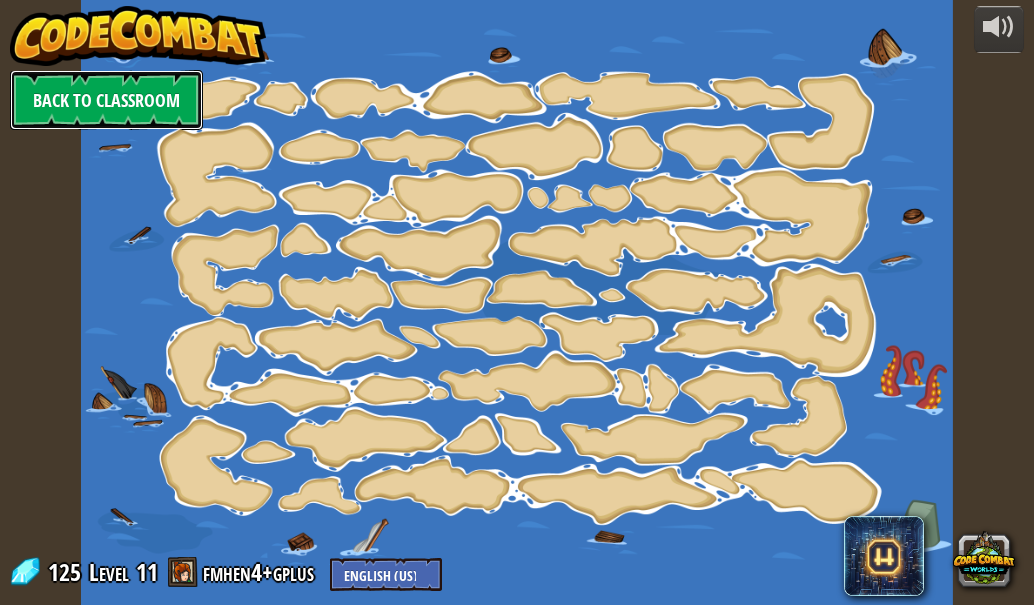 click on "Back to Classroom" at bounding box center [106, 100] 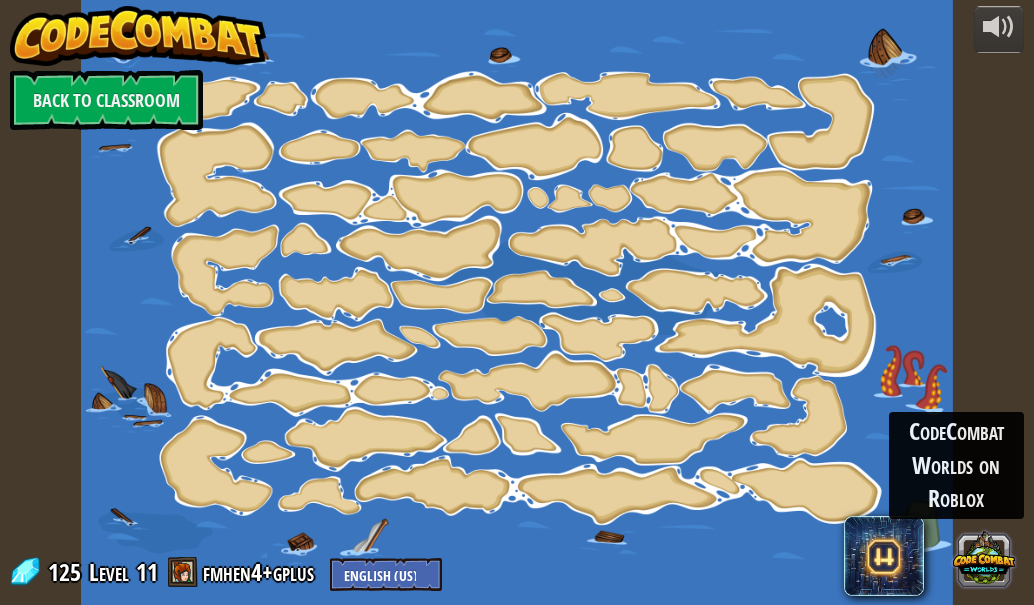 click at bounding box center (983, 558) 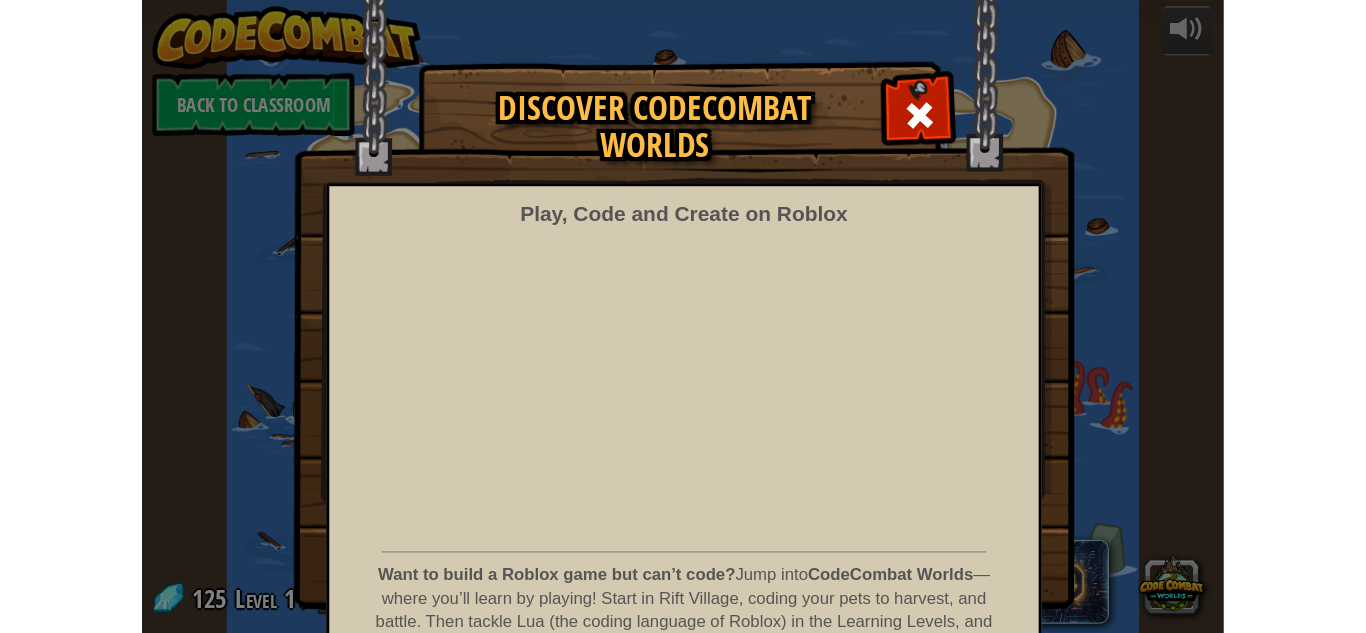 scroll, scrollTop: 18, scrollLeft: 0, axis: vertical 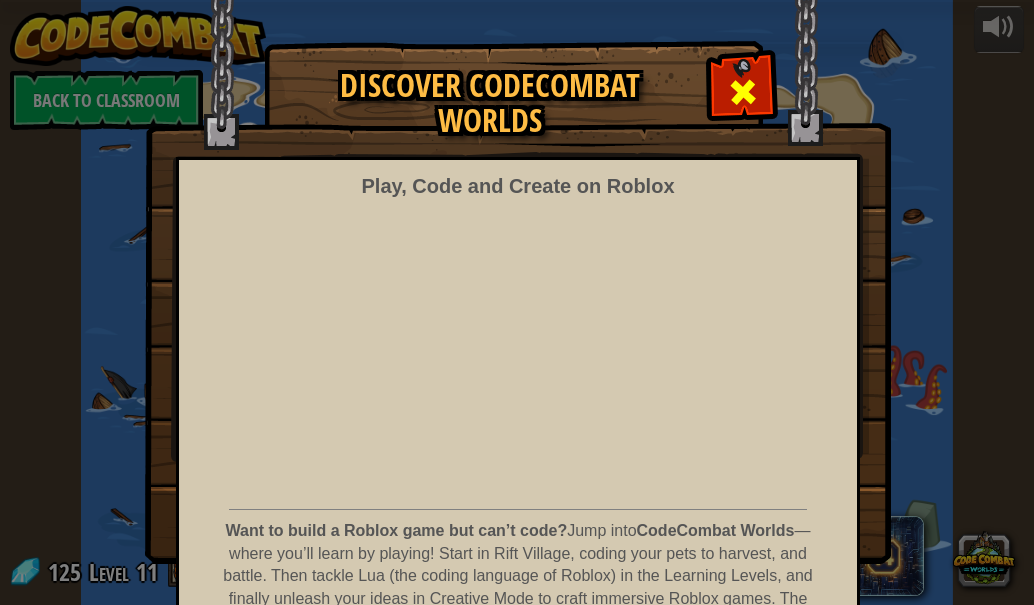 click at bounding box center (743, 92) 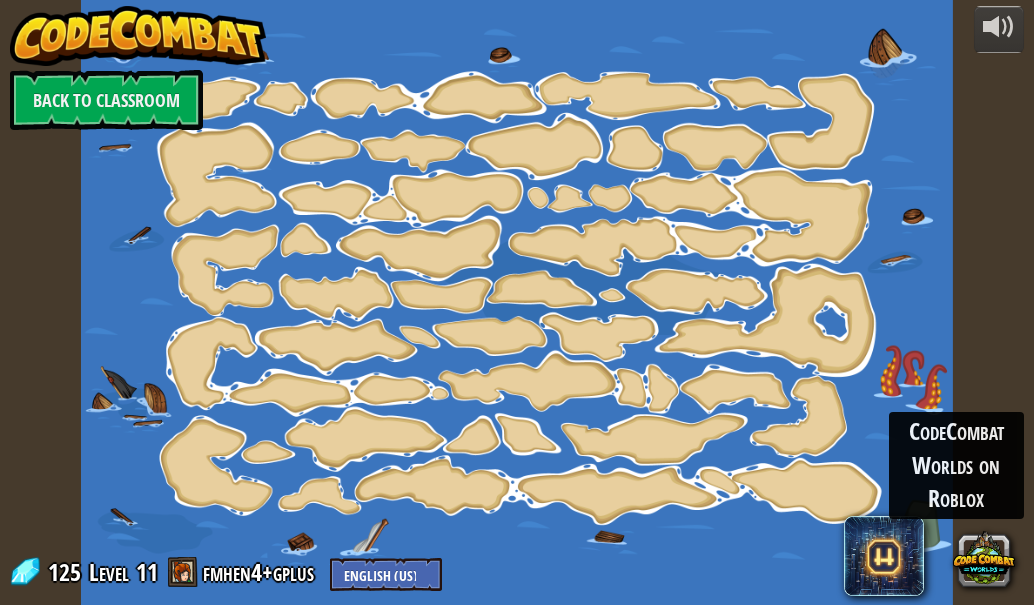click at bounding box center (517, 302) 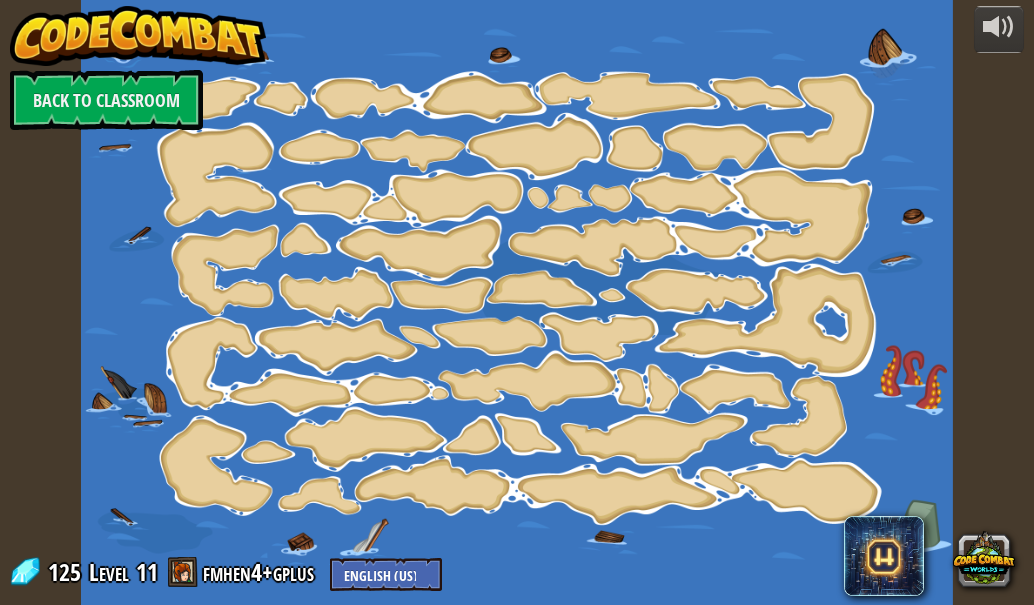 click at bounding box center [517, 302] 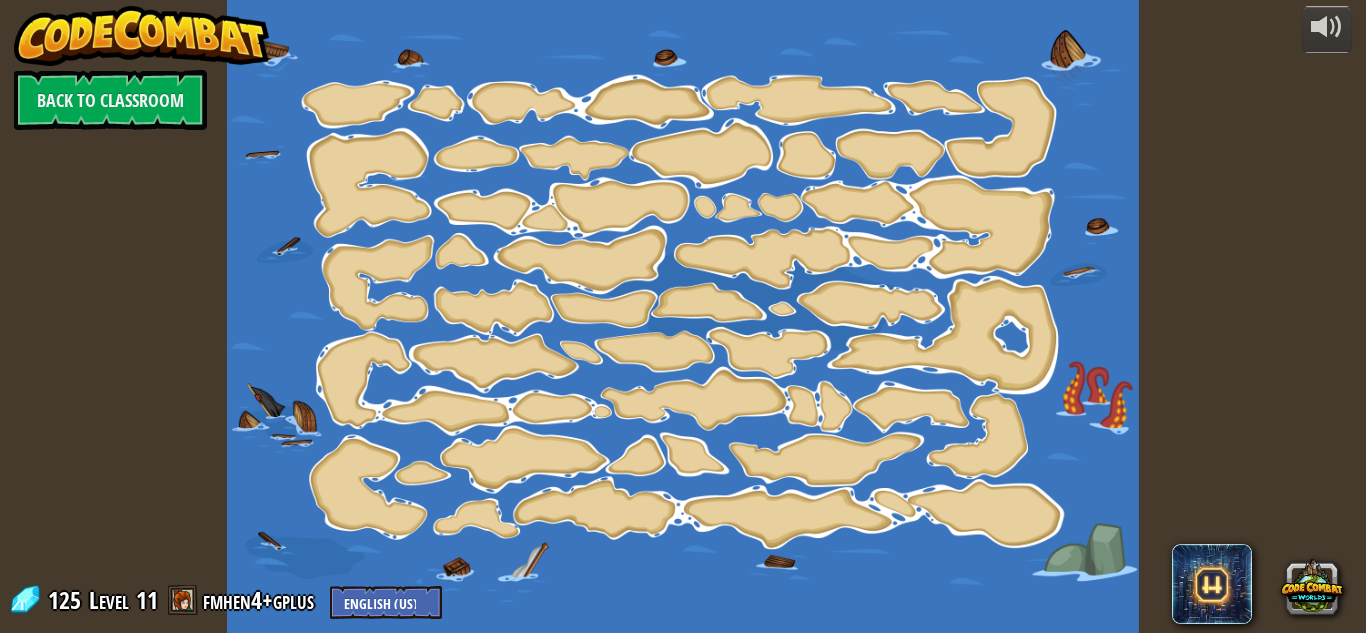 click at bounding box center [683, 316] 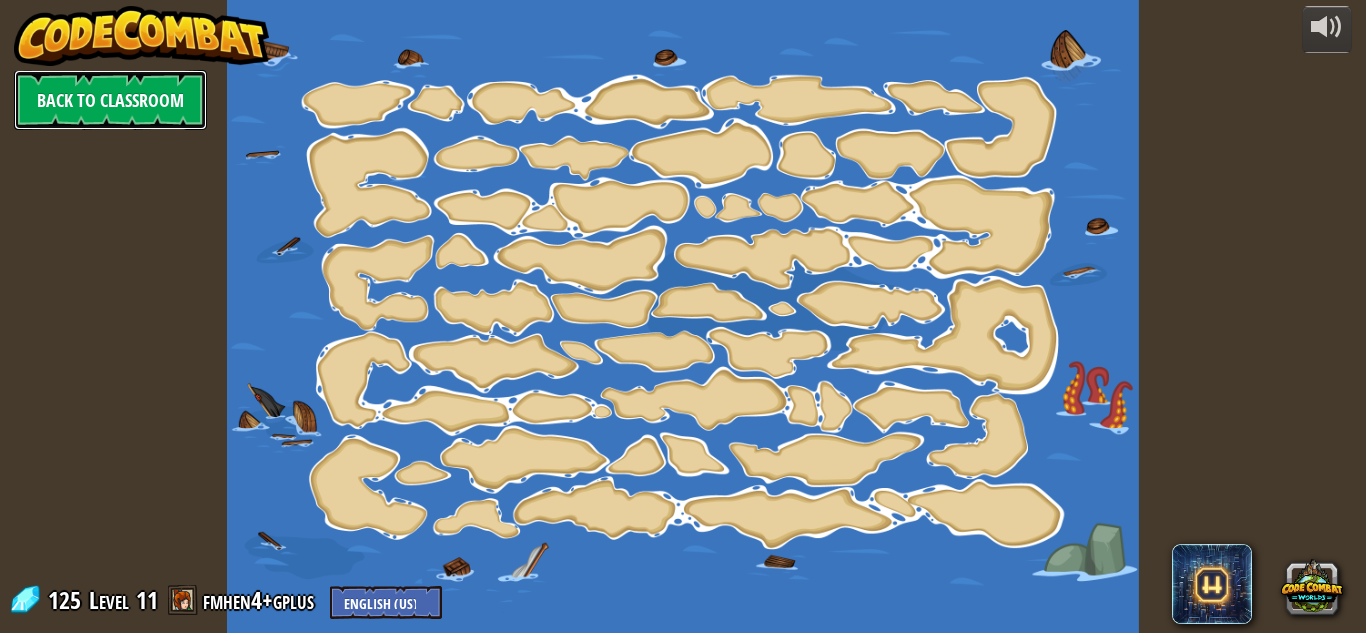 click on "Back to Classroom" at bounding box center (110, 100) 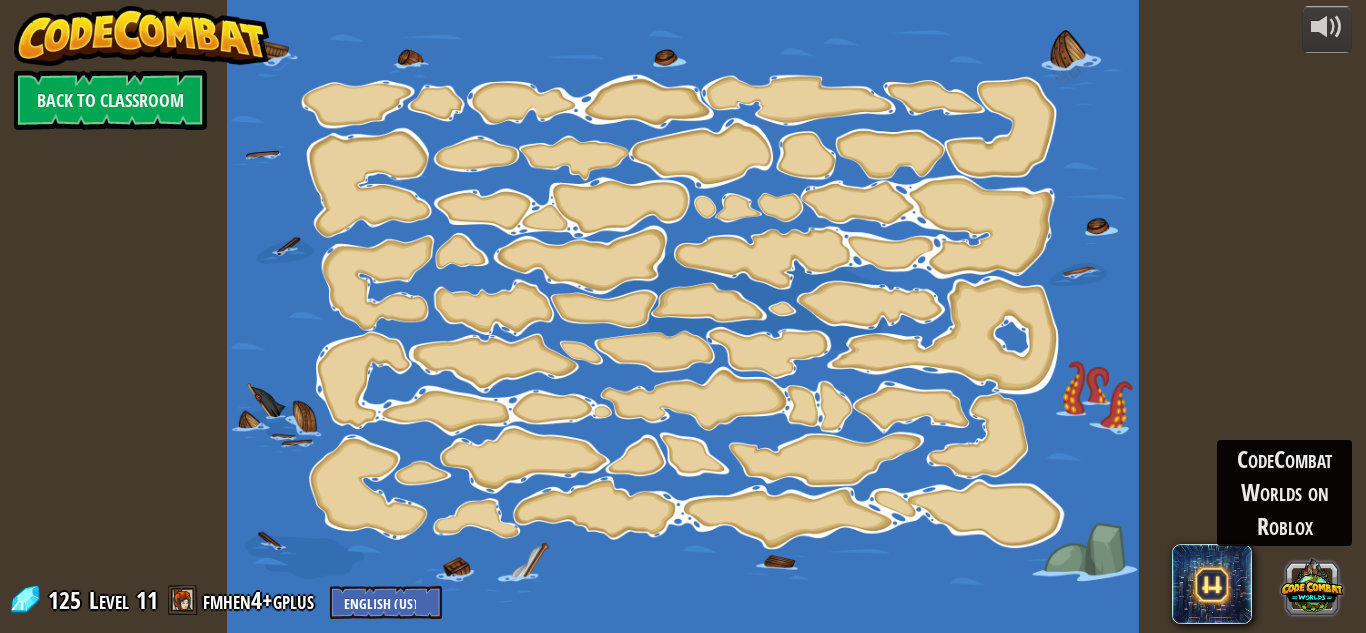drag, startPoint x: 65, startPoint y: 0, endPoint x: 1317, endPoint y: 581, distance: 1380.241 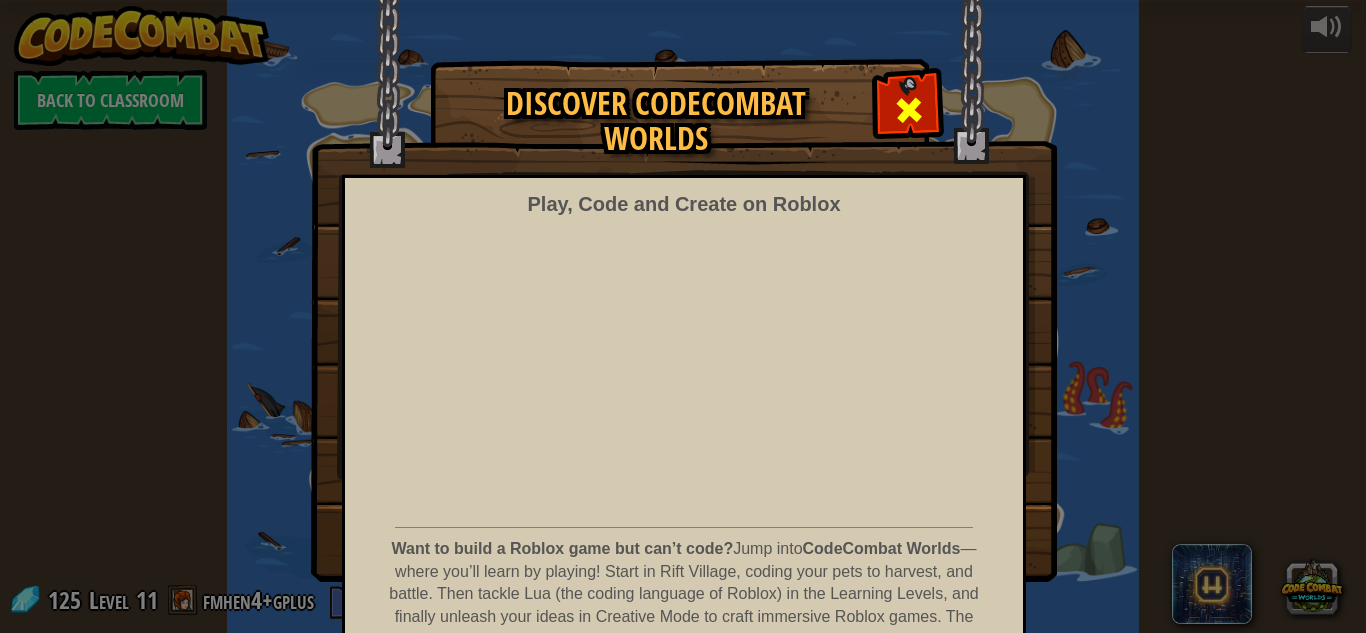 click at bounding box center [909, 110] 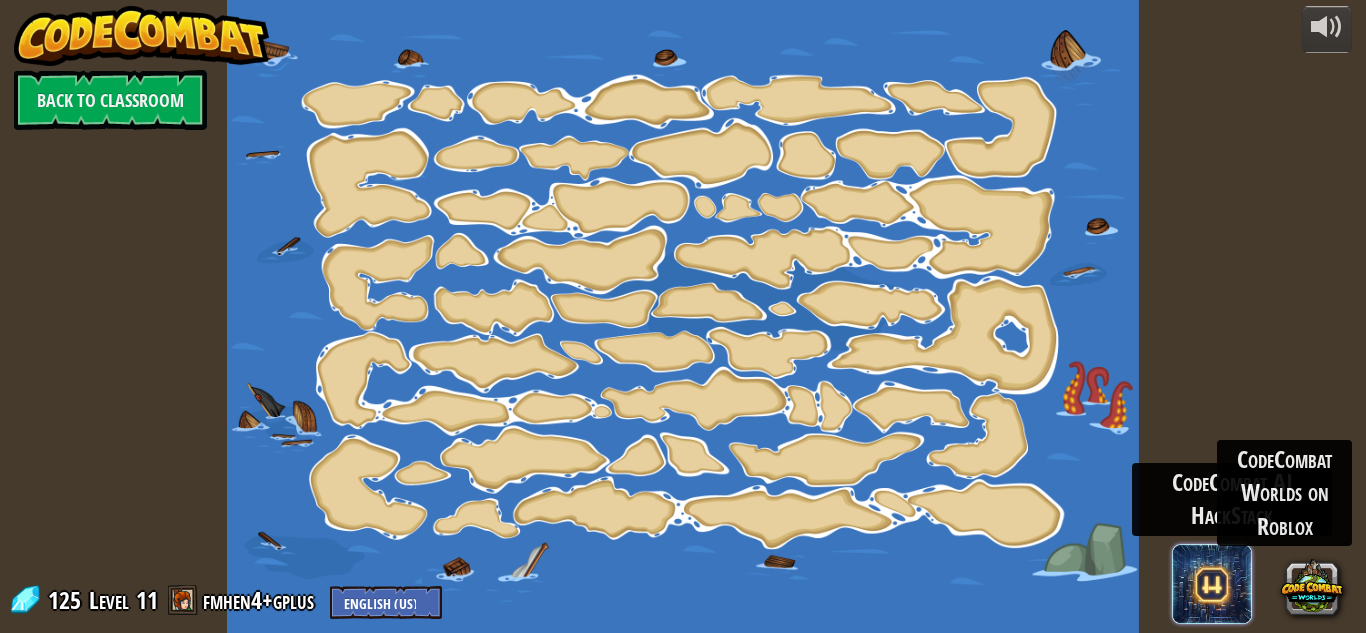 click at bounding box center (1212, 584) 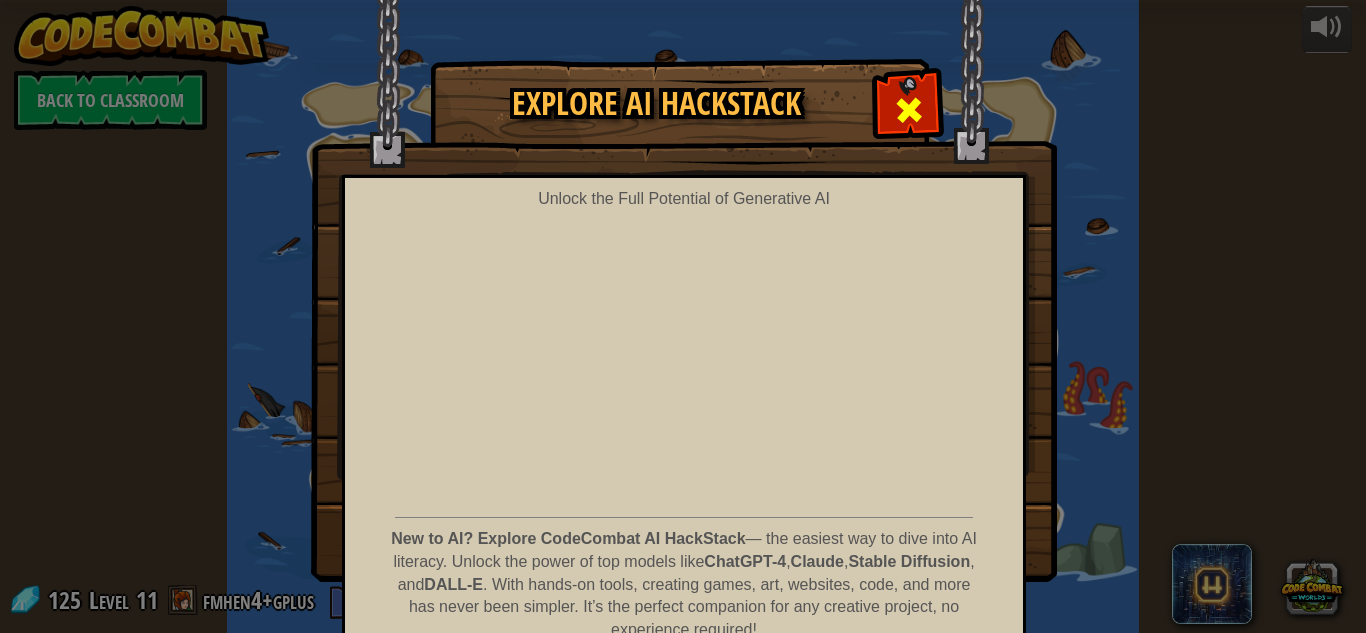 click at bounding box center (909, 110) 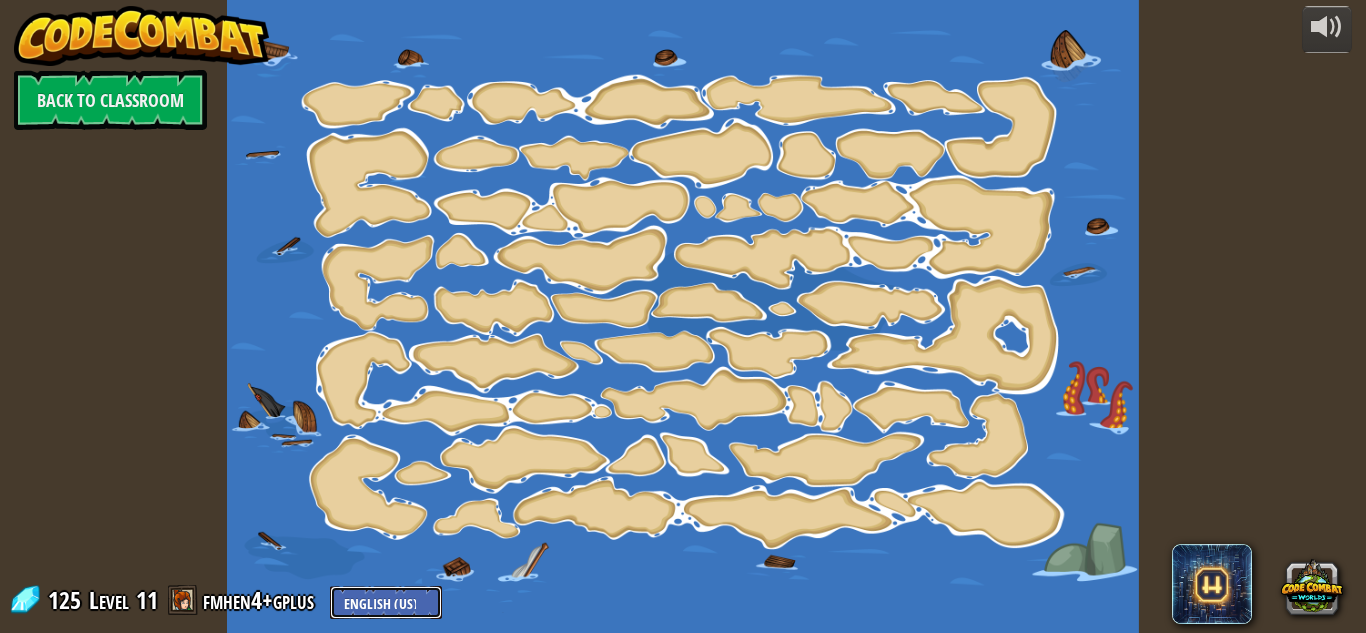 click on "English (US) English (UK) 简体中文 繁體中文 русский español (ES) español (América Latina) français Português (Portugal) Português (Brasil) ---------------------------------- العربية azərbaycan dili български език Català čeština dansk Deutsch (Deutschland) Deutsch (Österreich) Deutsch (Schweiz) Eesti Ελληνικά Esperanto Filipino فارسی Galego 한국어 ʻŌlelo Hawaiʻi עברית hrvatski jezik magyar Bahasa Indonesia Italiano қазақ тілі lietuvių kalba latviešu te reo Māori Македонски मानक हिन्दी Монгол хэл Bahasa Melayu မြန်မာစကား Nederlands (België) Nederlands (Nederland) 日本語 Norsk Bokmål Norsk Nynorsk O'zbekcha Polski limba română српски slovenčina slovenščina suomi Svenska ไทย Türkçe українська اُردُو Tiếng Việt 吴语 吳語" at bounding box center [386, 602] 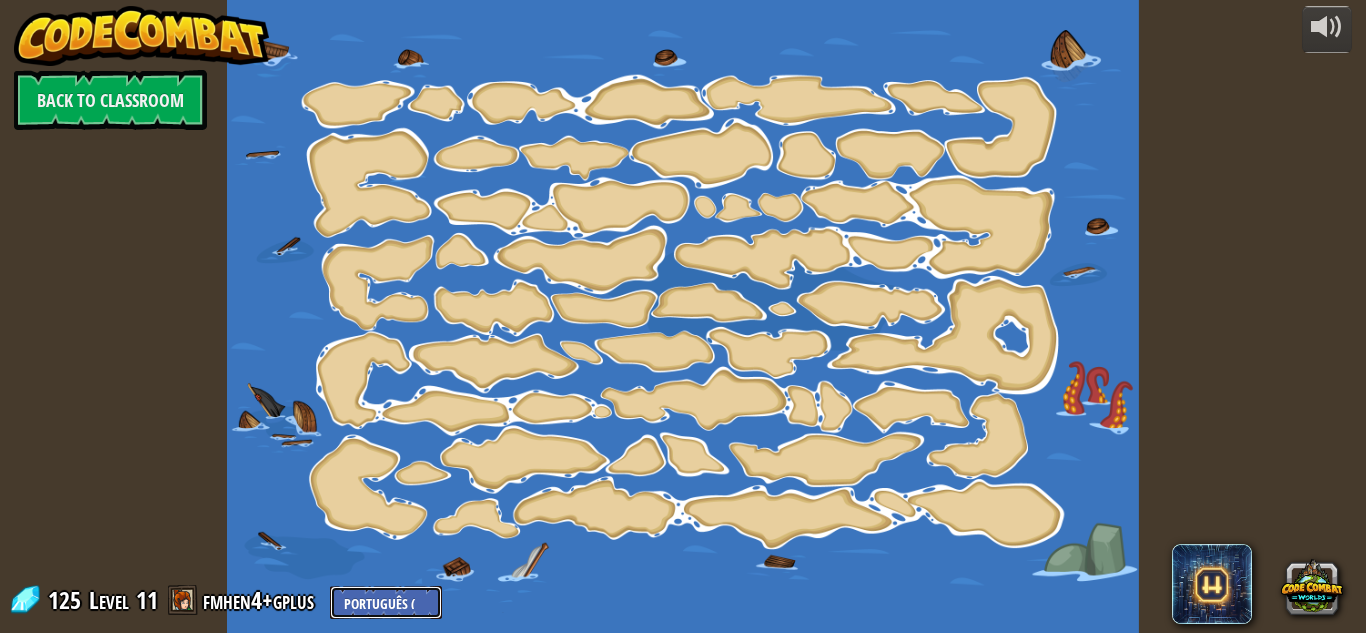 click on "English (US) English (UK) 简体中文 繁體中文 русский español (ES) español (América Latina) français Português (Portugal) Português (Brasil) ---------------------------------- العربية azərbaycan dili български език Català čeština dansk Deutsch (Deutschland) Deutsch (Österreich) Deutsch (Schweiz) Eesti Ελληνικά Esperanto Filipino فارسی Galego 한국어 ʻŌlelo Hawaiʻi עברית hrvatski jezik magyar Bahasa Indonesia Italiano қазақ тілі lietuvių kalba latviešu te reo Māori Македонски मानक हिन्दी Монгол хэл Bahasa Melayu မြန်မာစကား Nederlands (België) Nederlands (Nederland) 日本語 Norsk Bokmål Norsk Nynorsk O'zbekcha Polski limba română српски slovenčina slovenščina suomi Svenska ไทย Türkçe українська اُردُو Tiếng Việt 吴语 吳語" at bounding box center [386, 602] 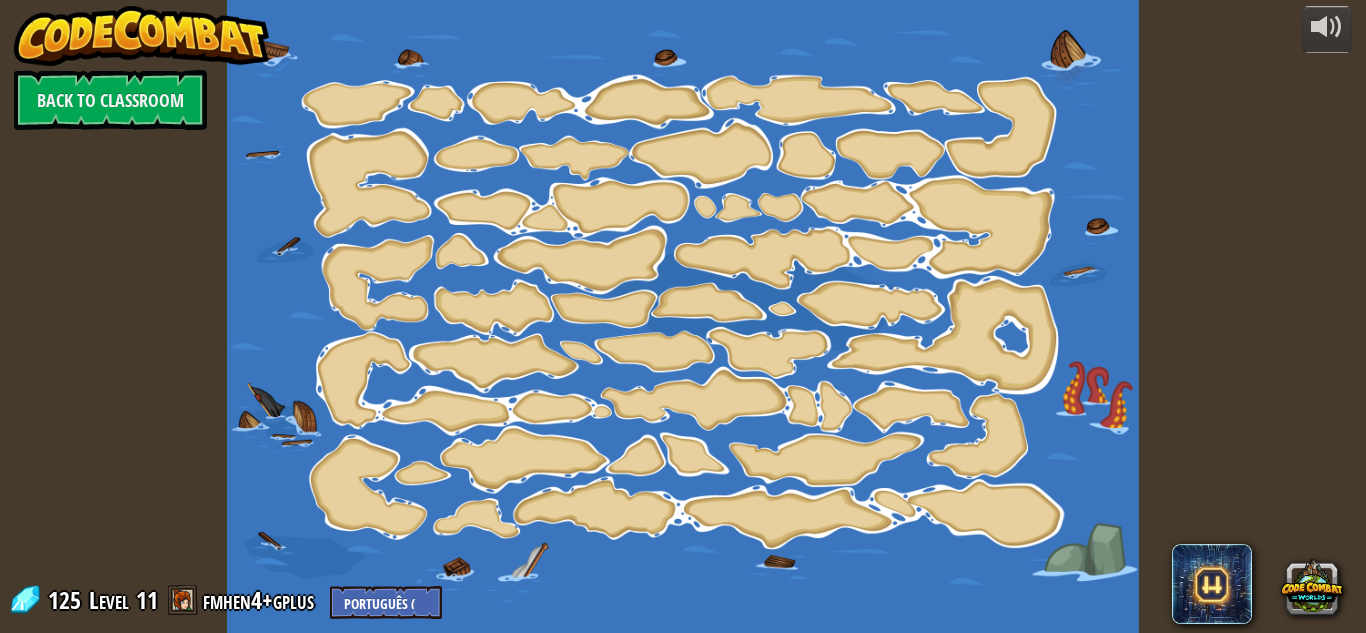 select on "pt-BR" 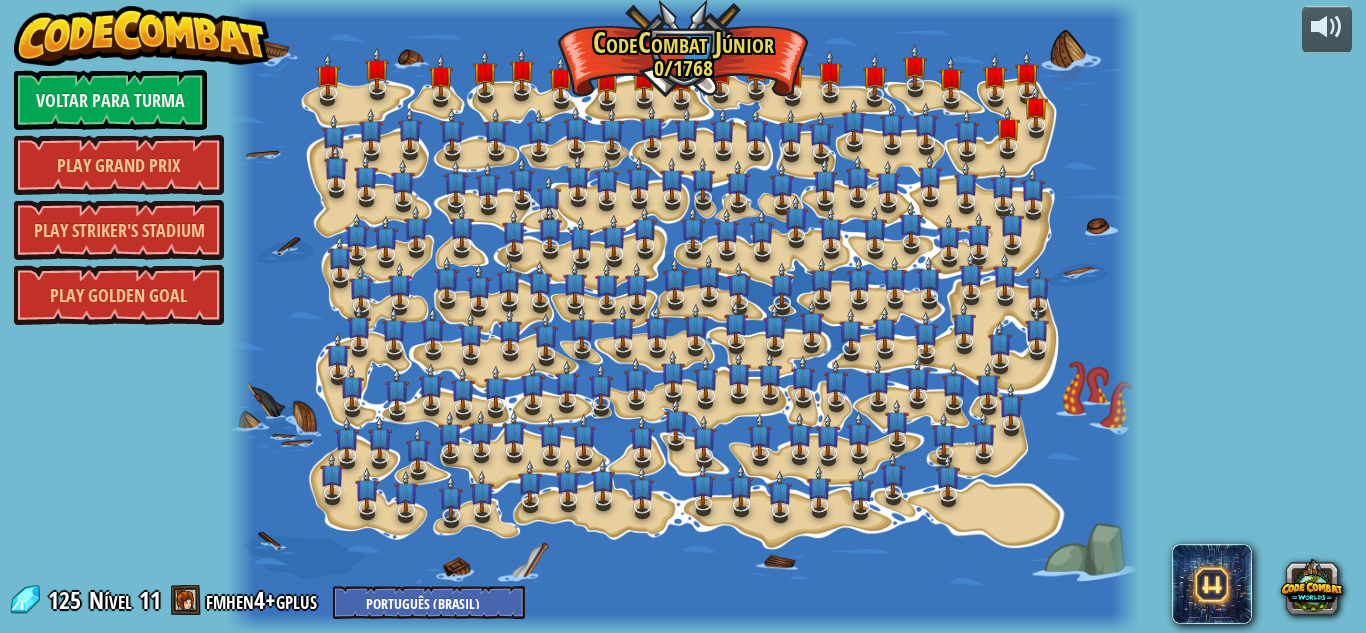 click at bounding box center (683, 316) 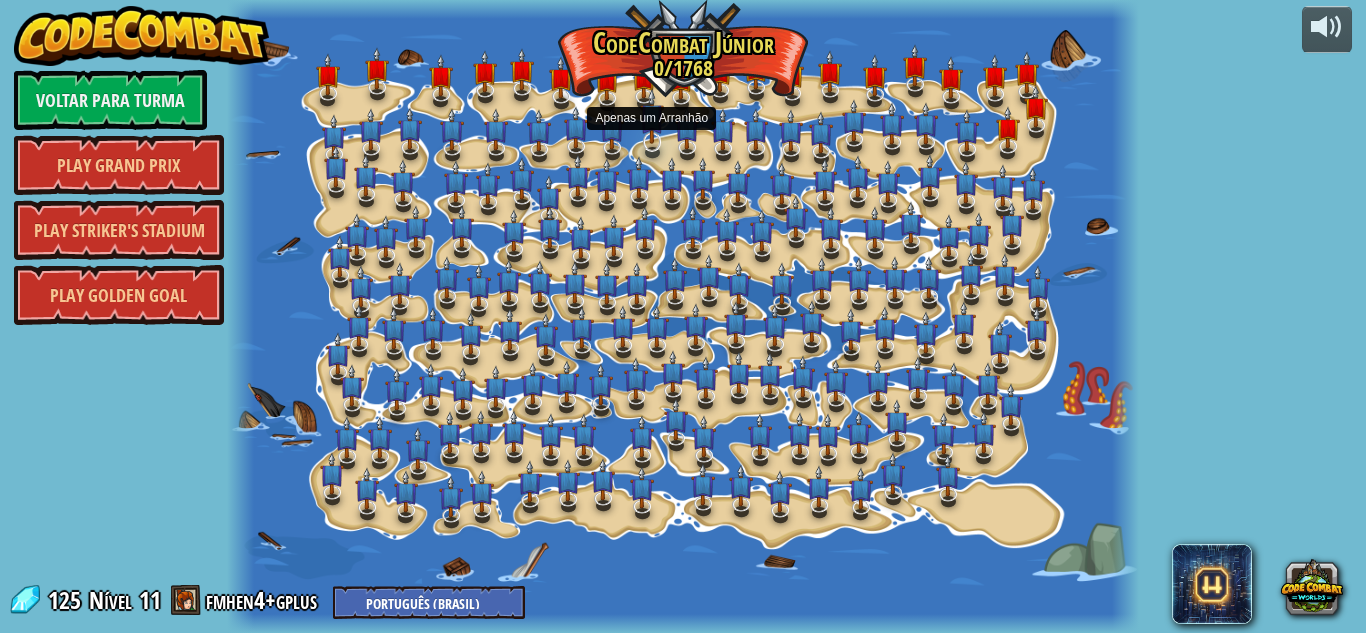 click at bounding box center [652, 116] 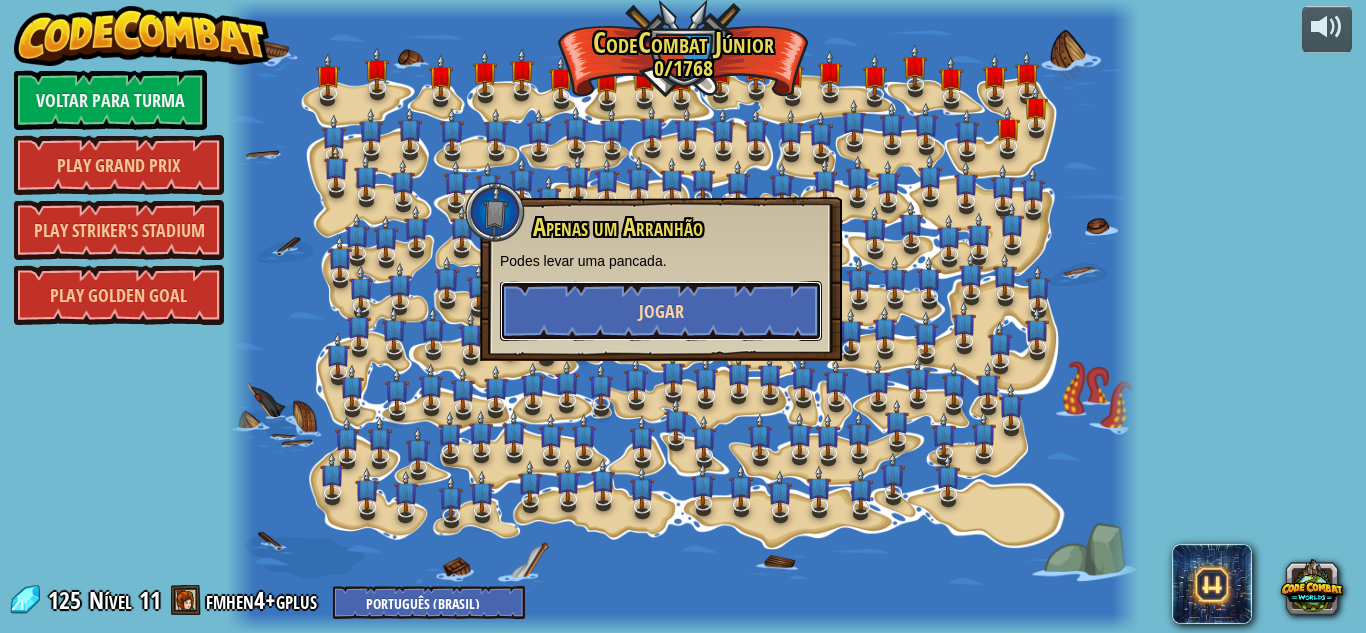 click on "Jogar" at bounding box center (661, 311) 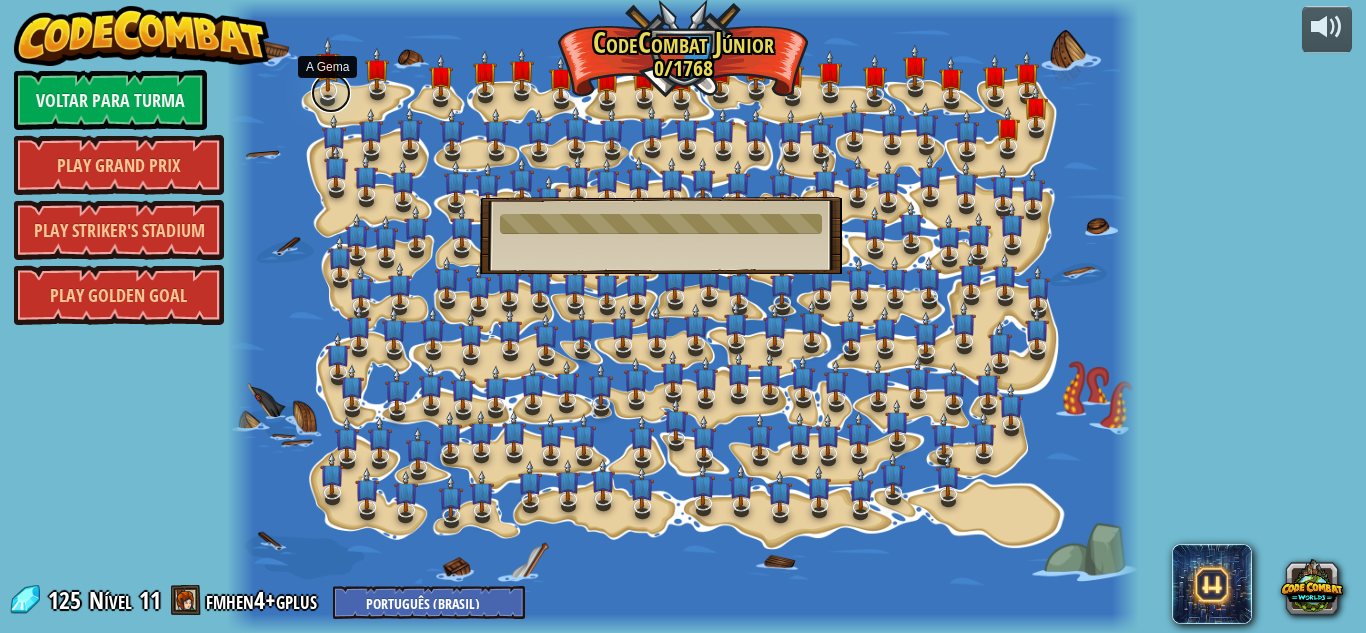 click at bounding box center (331, 93) 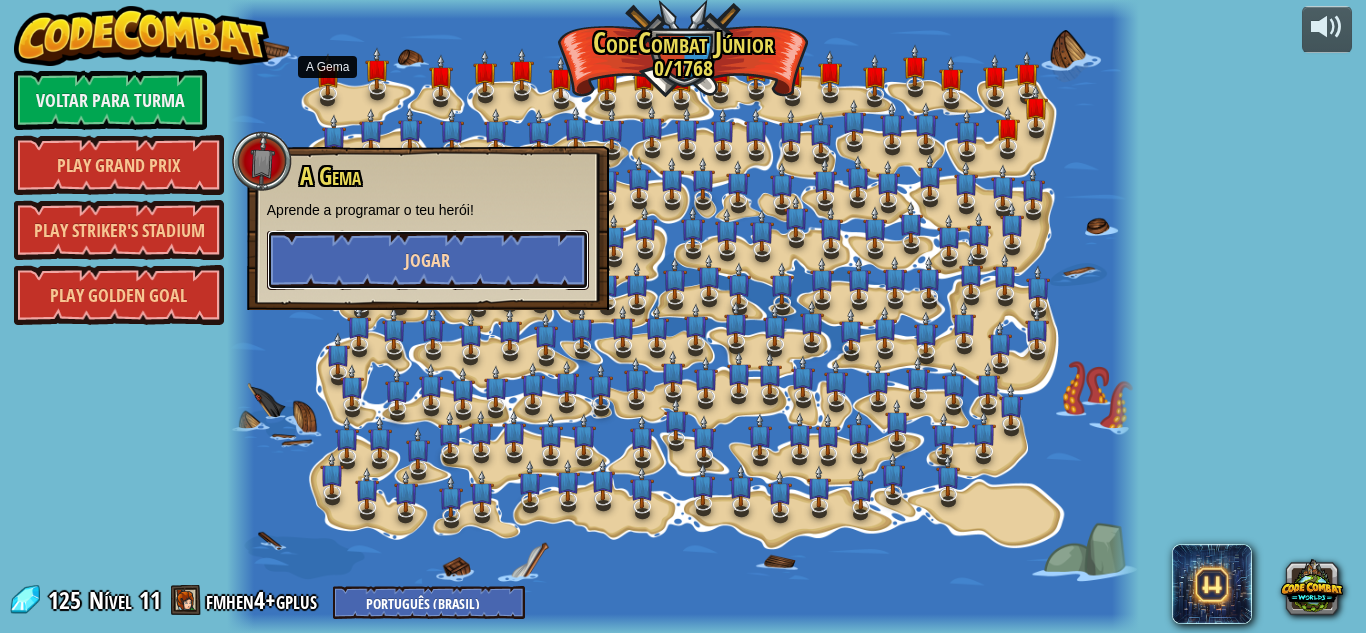 click on "Jogar" at bounding box center (428, 260) 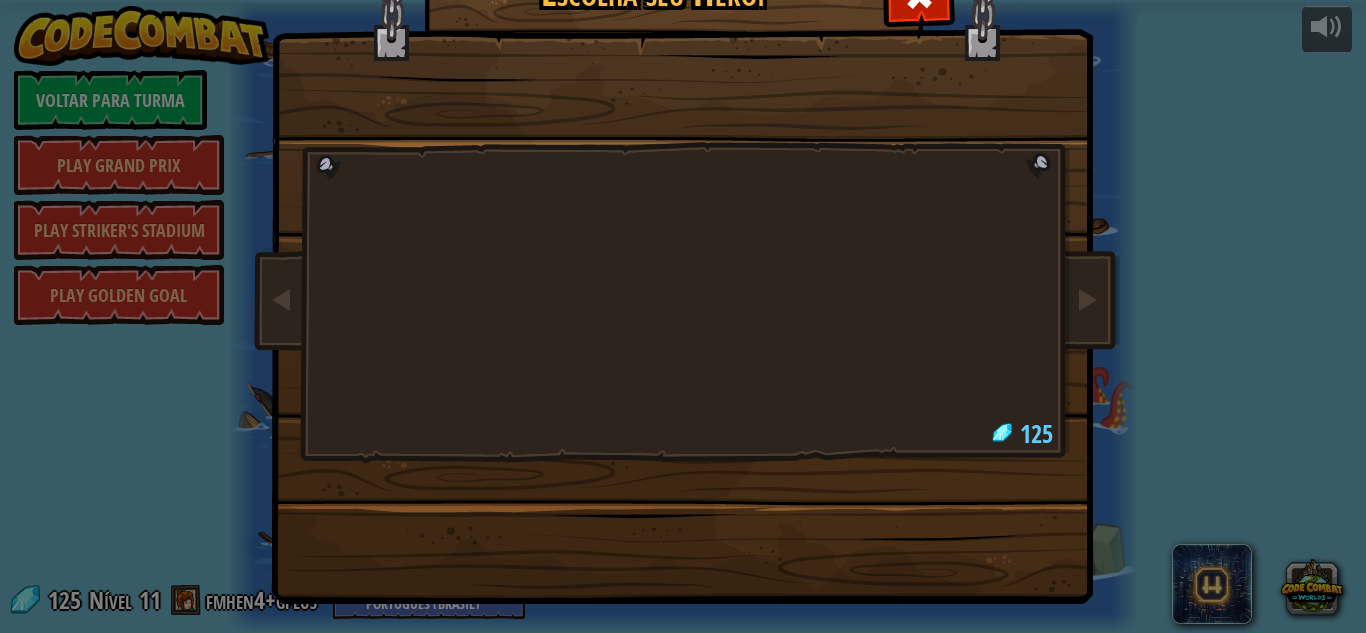 scroll, scrollTop: 0, scrollLeft: 0, axis: both 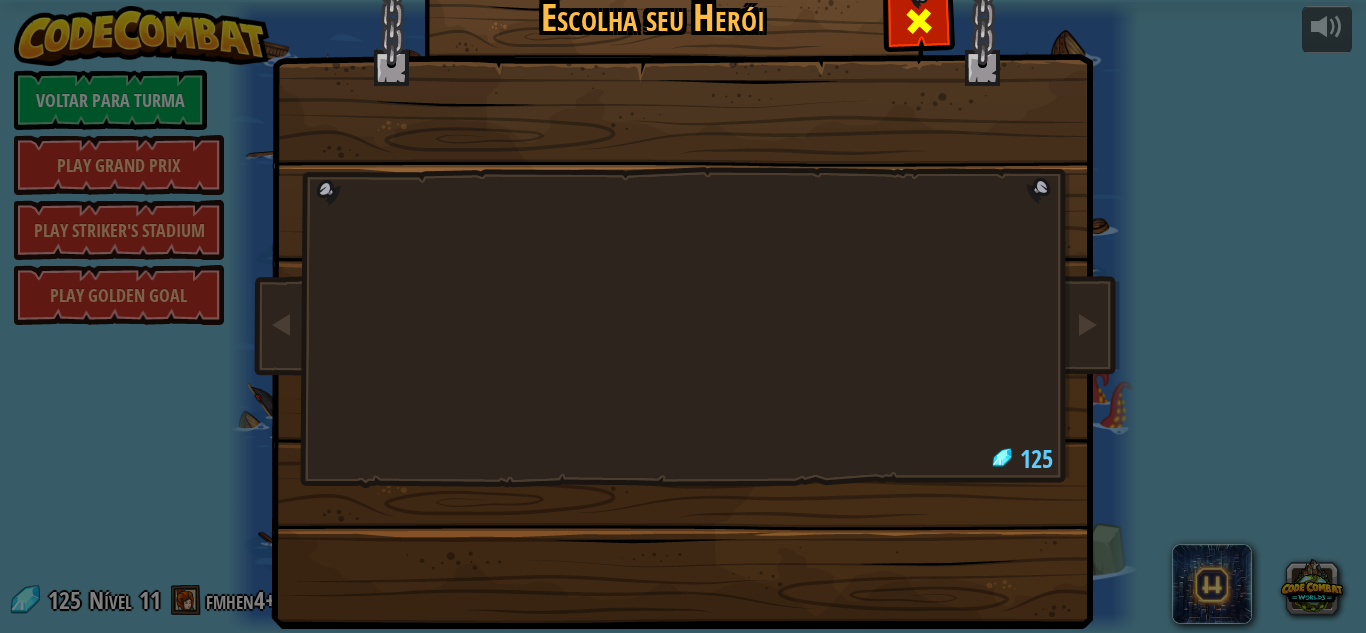 click at bounding box center (919, 21) 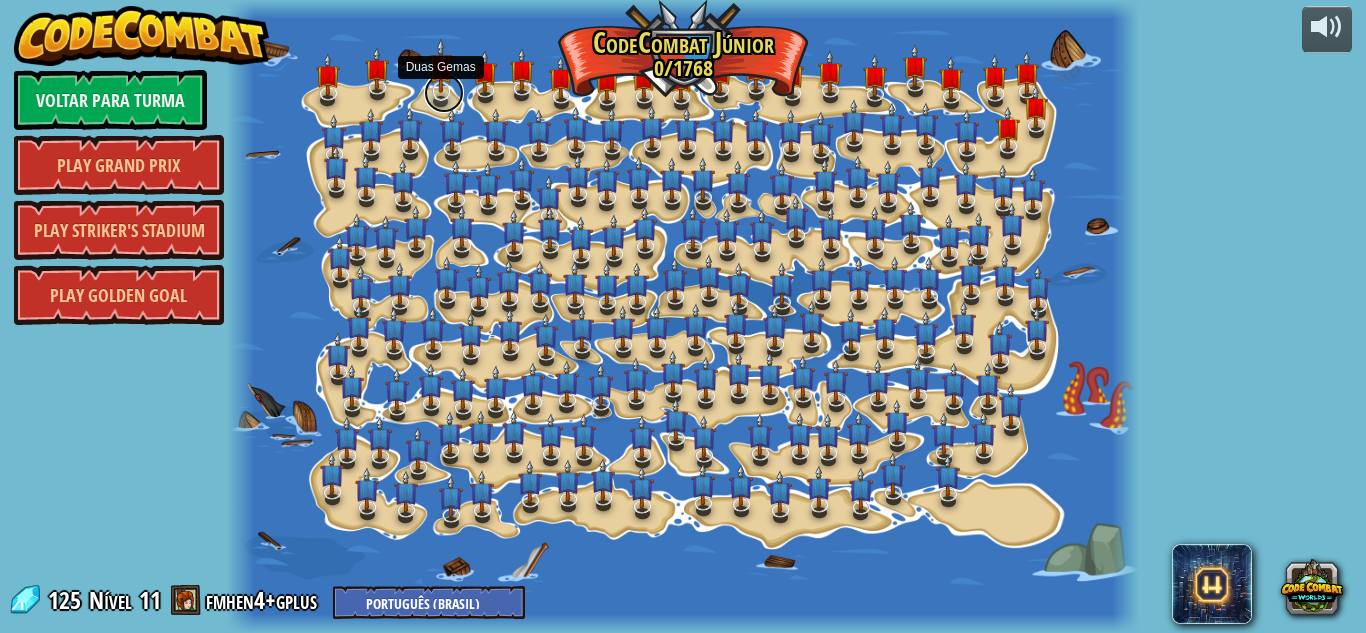 click at bounding box center [444, 93] 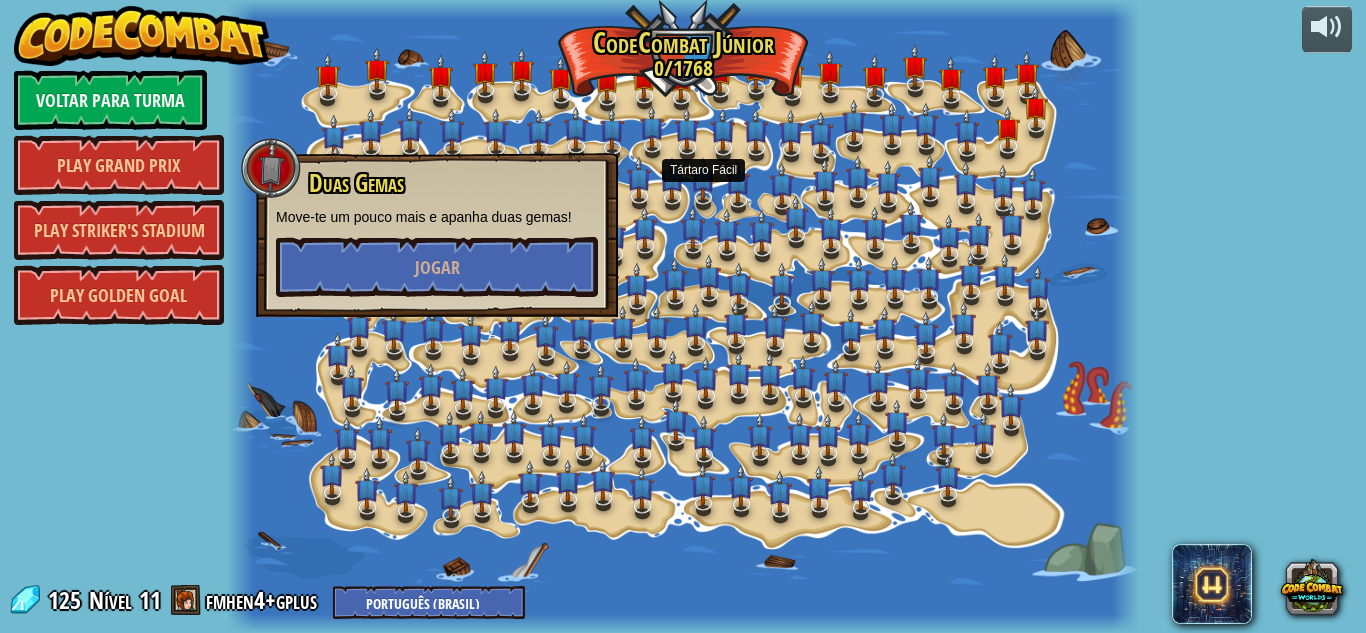 drag, startPoint x: 703, startPoint y: 187, endPoint x: 654, endPoint y: 169, distance: 52.201534 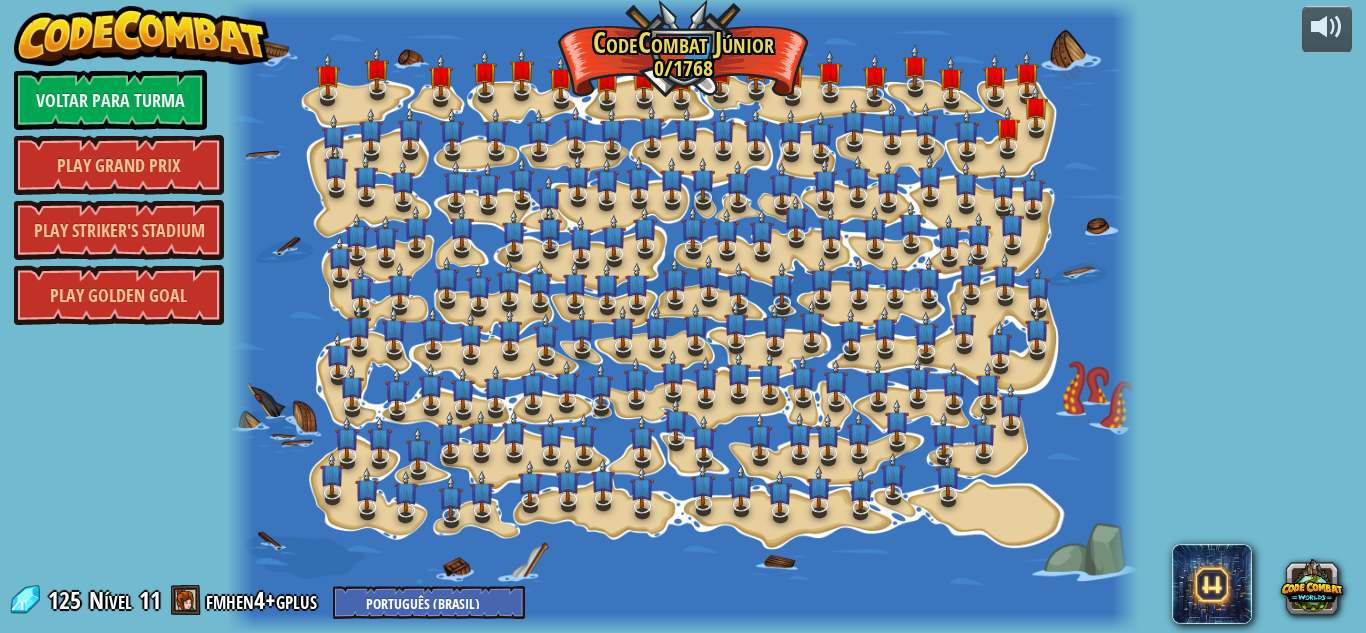 click at bounding box center (683, 316) 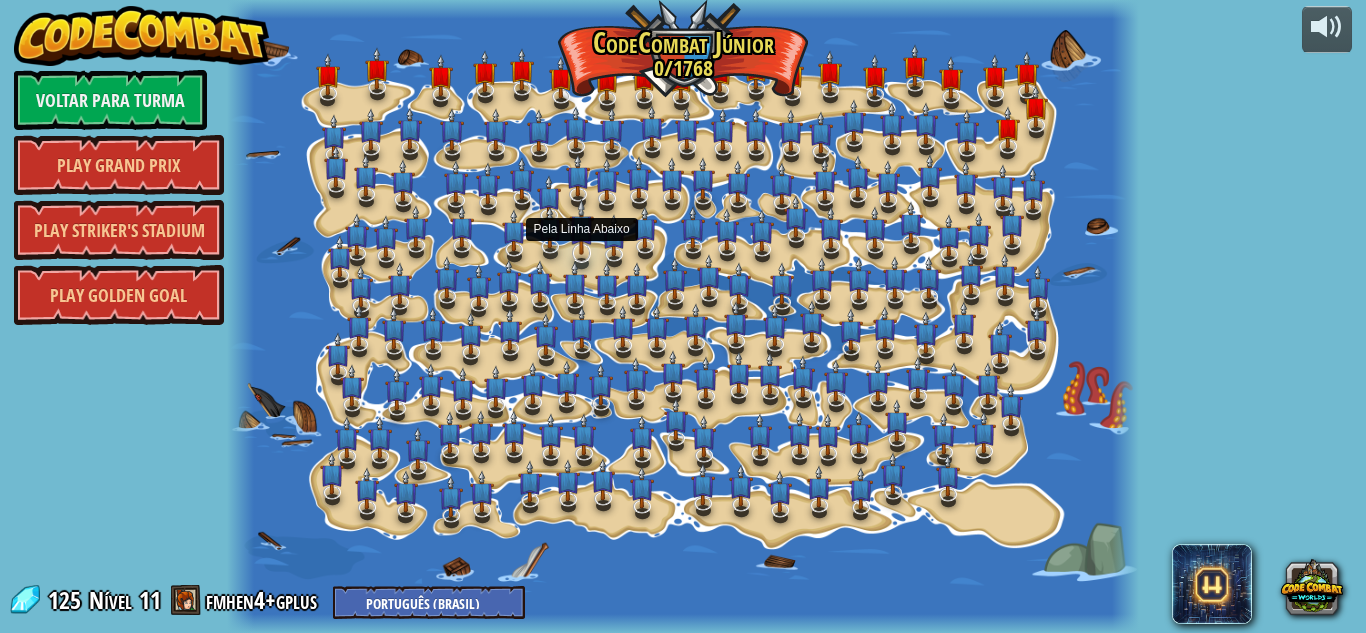 click at bounding box center [581, 227] 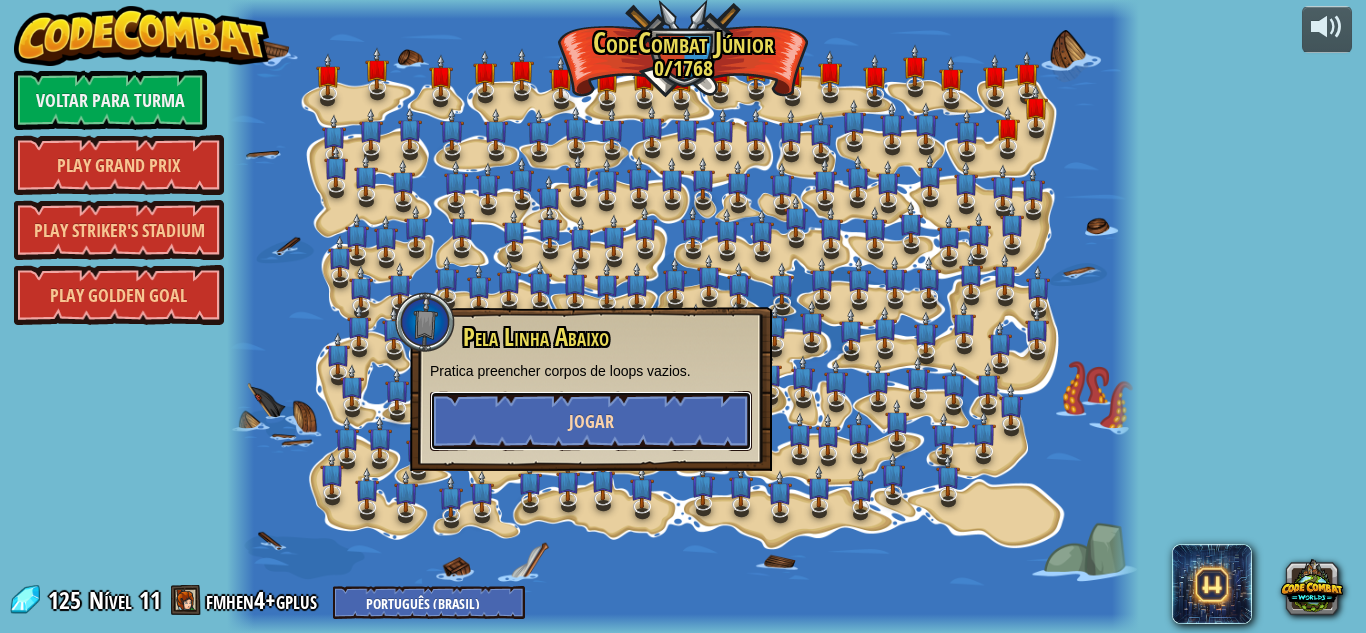 click on "Jogar" at bounding box center (591, 421) 